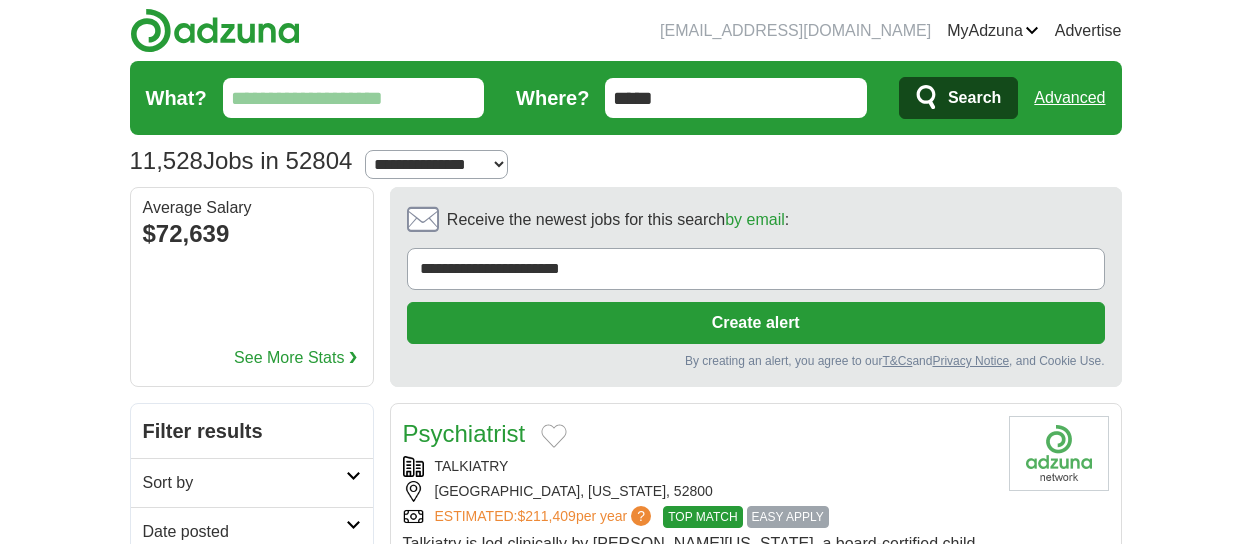 scroll, scrollTop: 0, scrollLeft: 0, axis: both 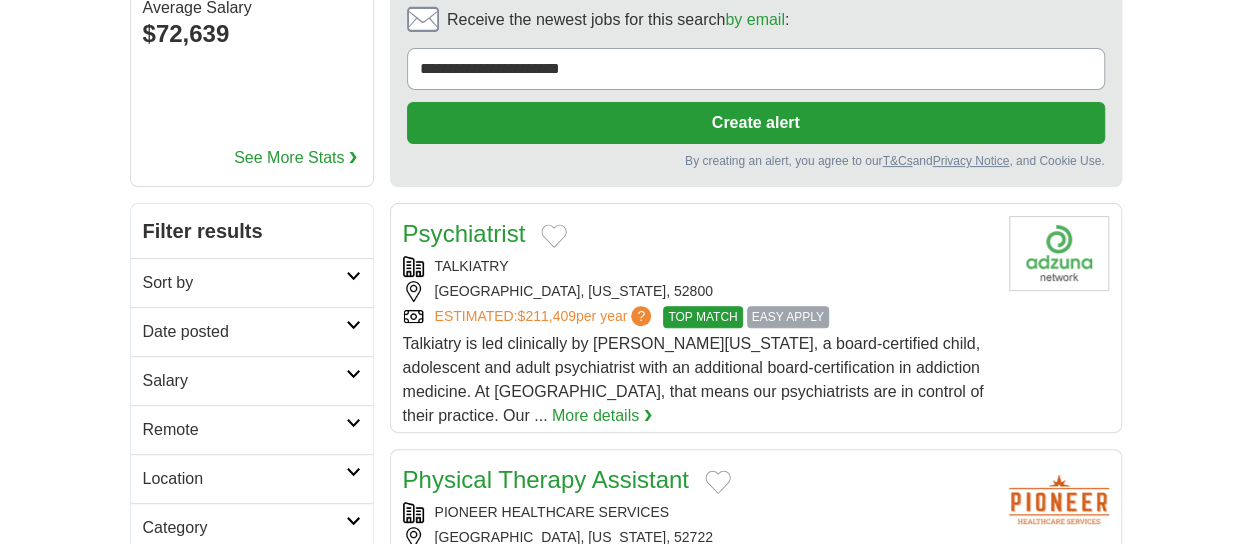click on "Sort by" at bounding box center [252, 282] 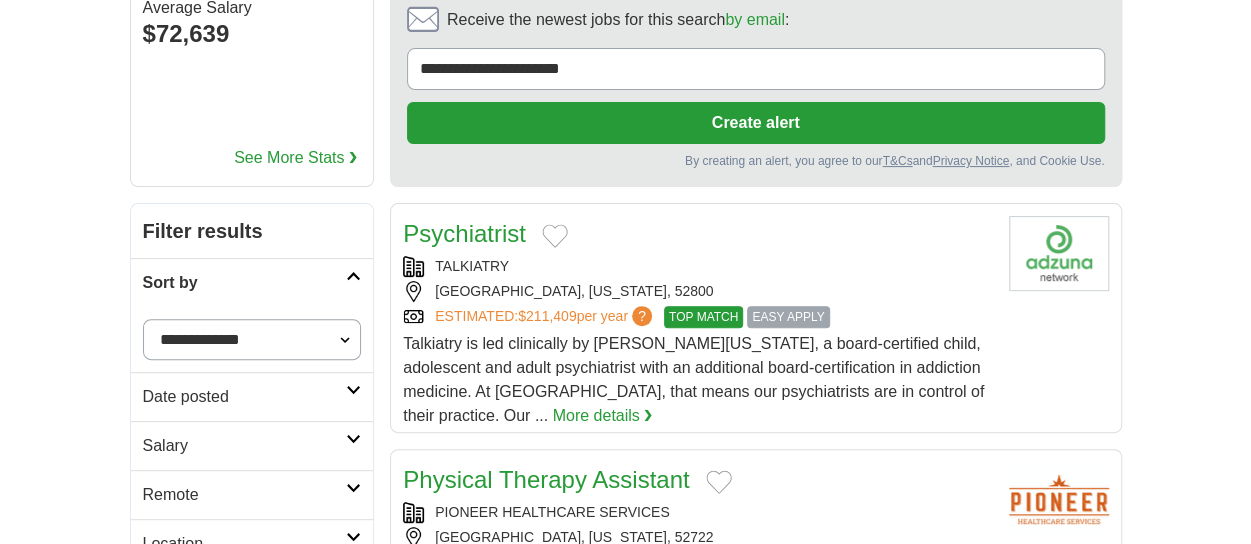 click on "Sort by" at bounding box center (252, 282) 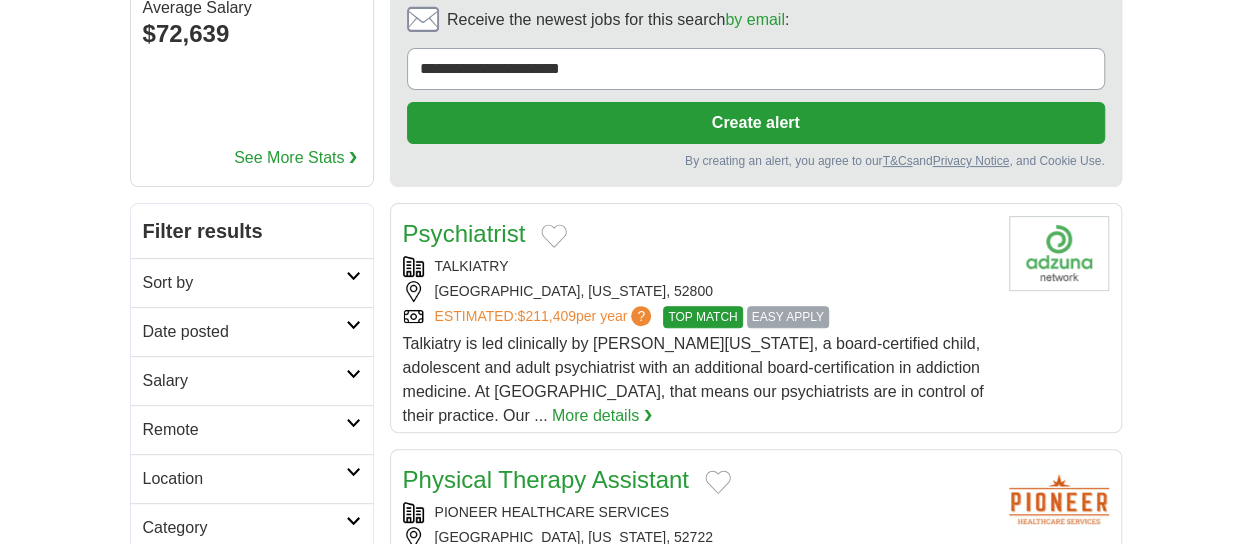 click on "Date posted" at bounding box center (244, 332) 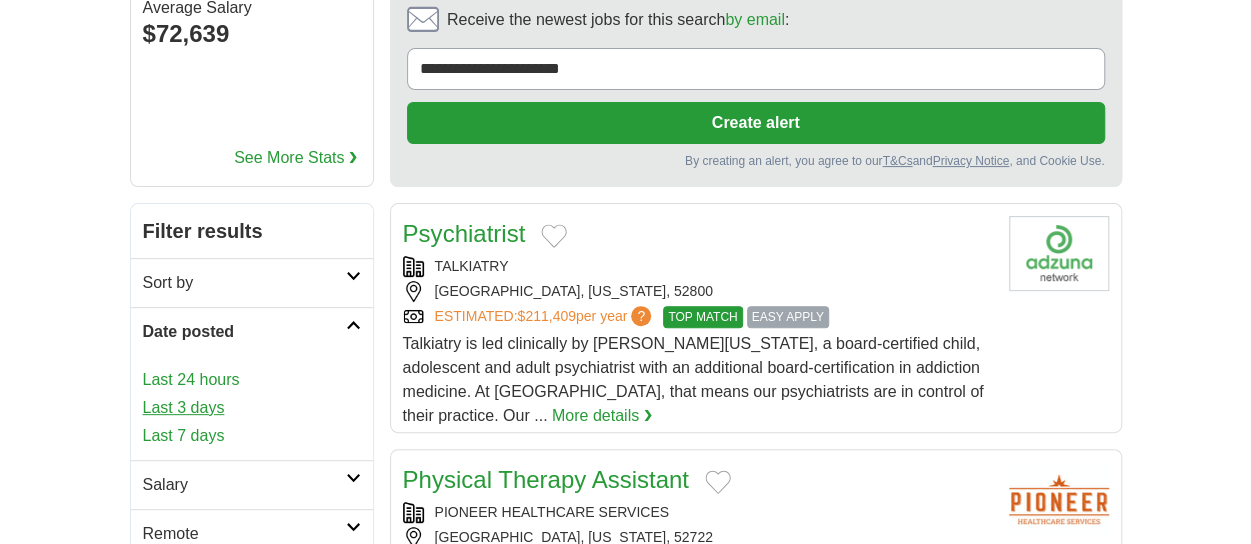 click on "Last 3 days" at bounding box center (252, 408) 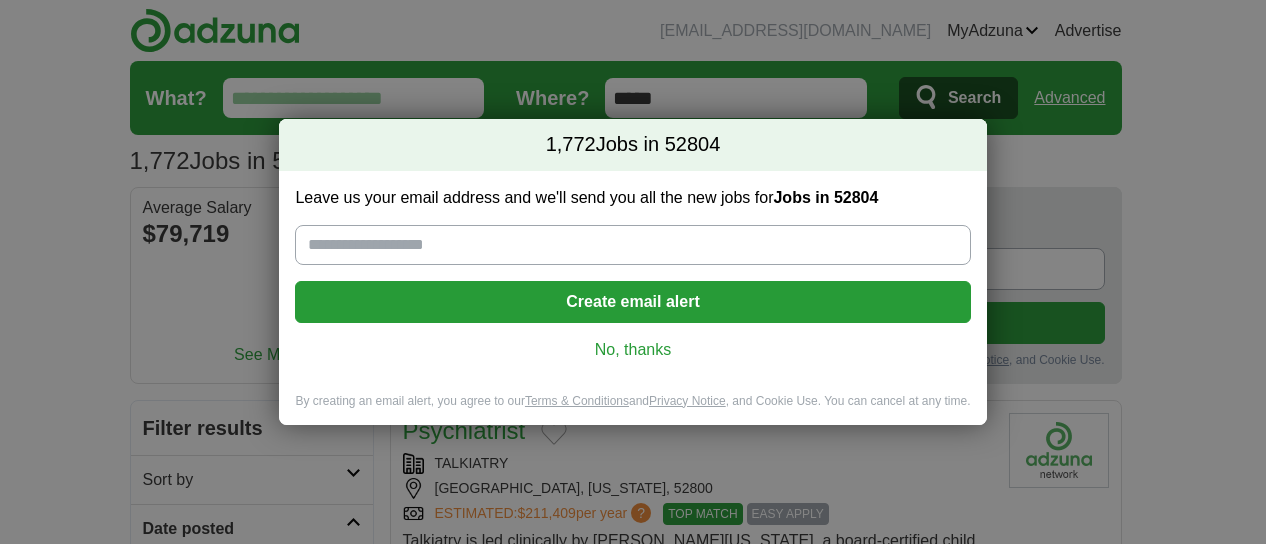 scroll, scrollTop: 0, scrollLeft: 0, axis: both 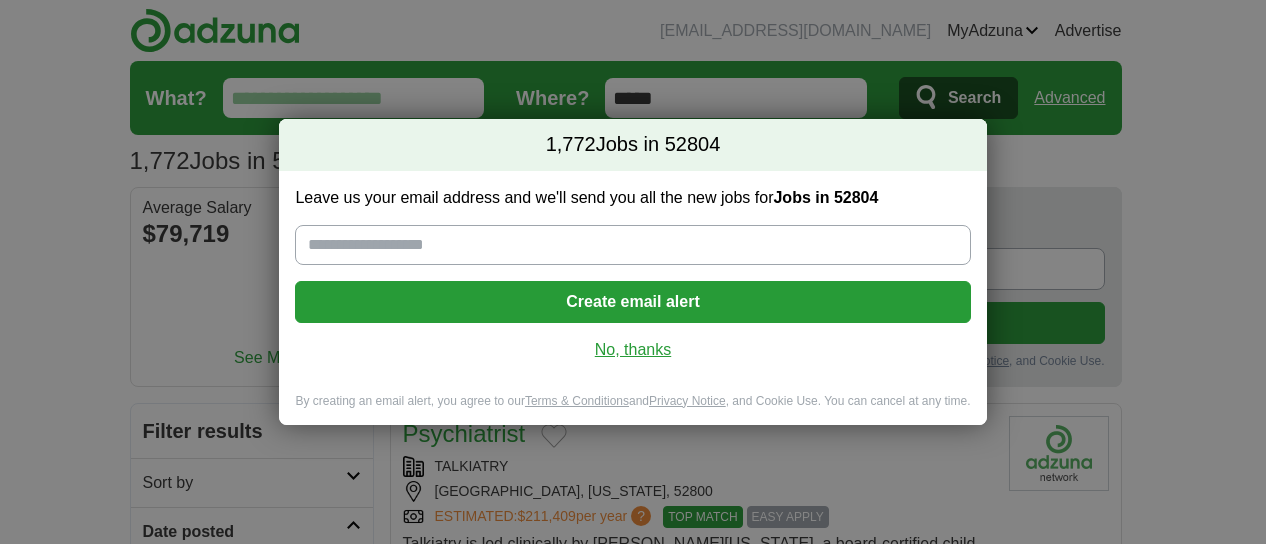 click on "No, thanks" at bounding box center [632, 350] 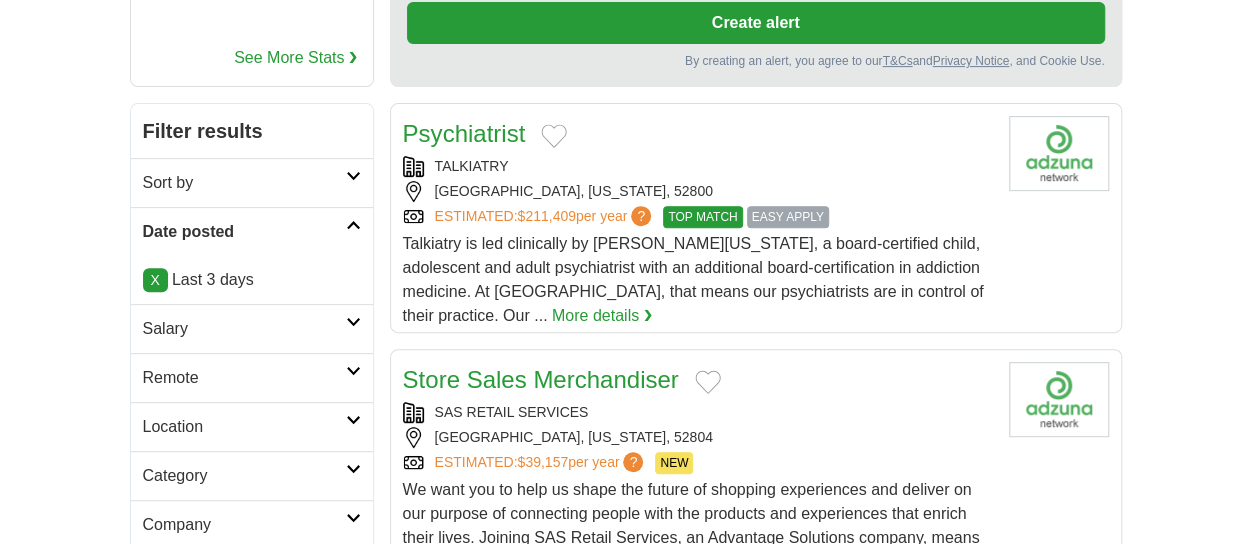 scroll, scrollTop: 400, scrollLeft: 0, axis: vertical 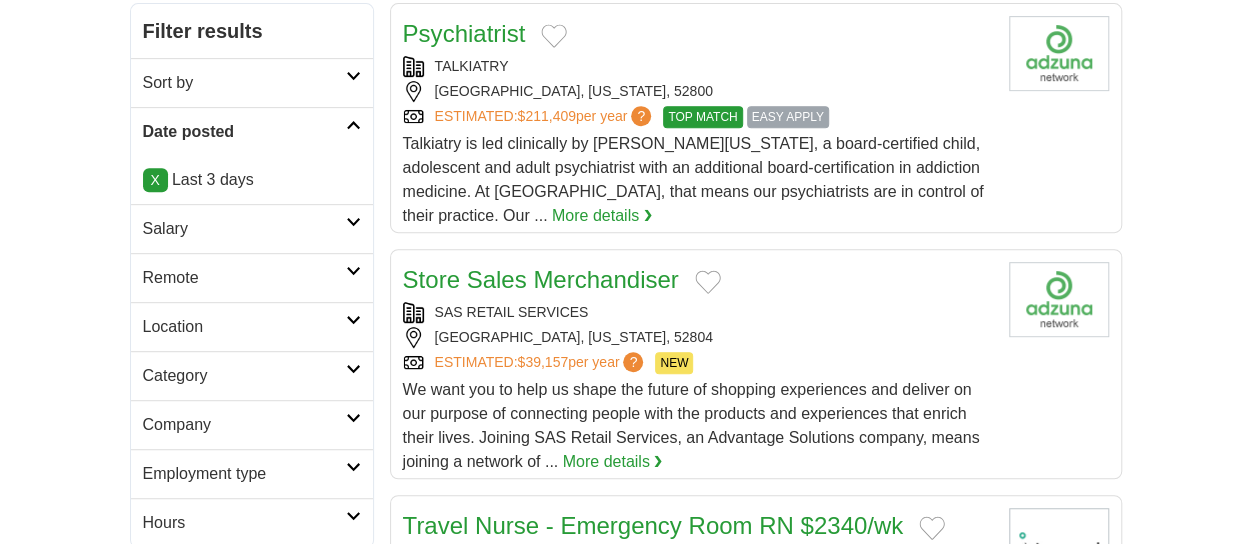 click on "Salary" at bounding box center (244, 229) 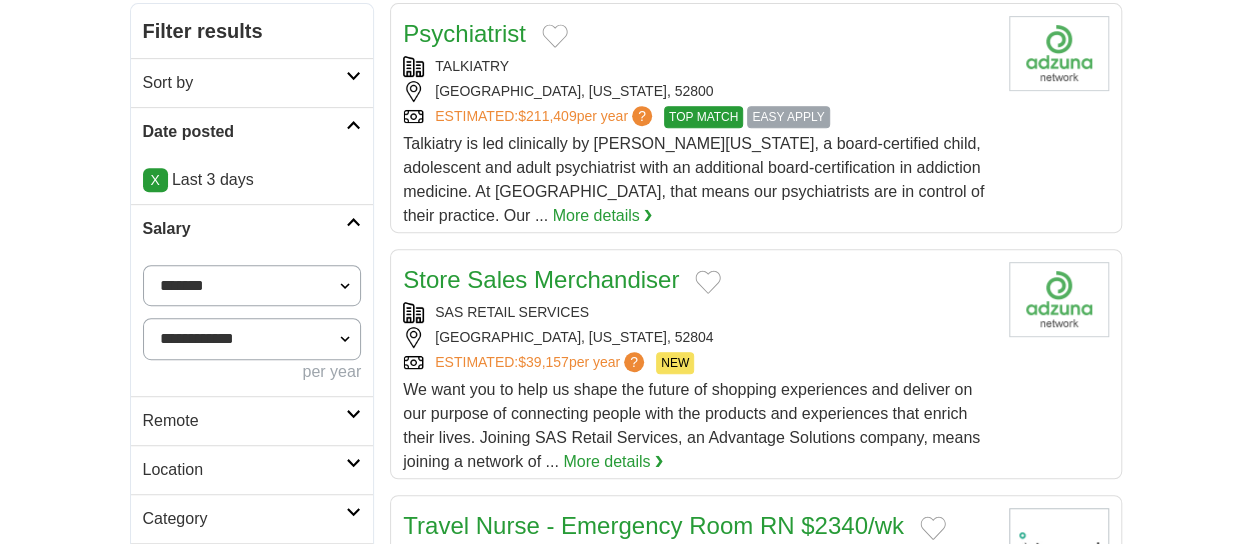 click on "**********" at bounding box center (252, 285) 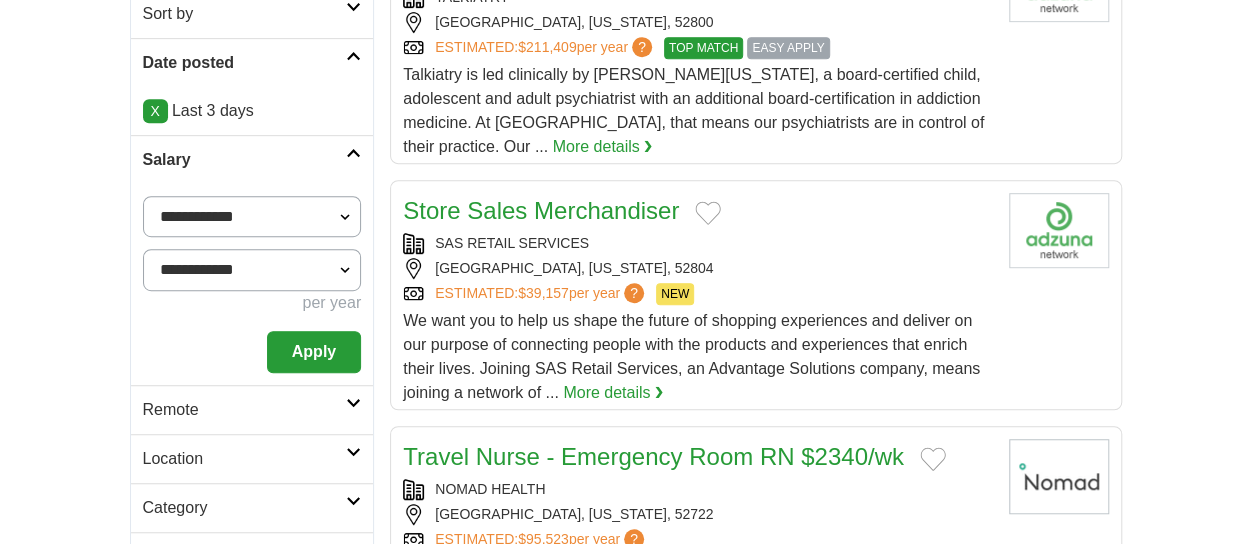 scroll, scrollTop: 500, scrollLeft: 0, axis: vertical 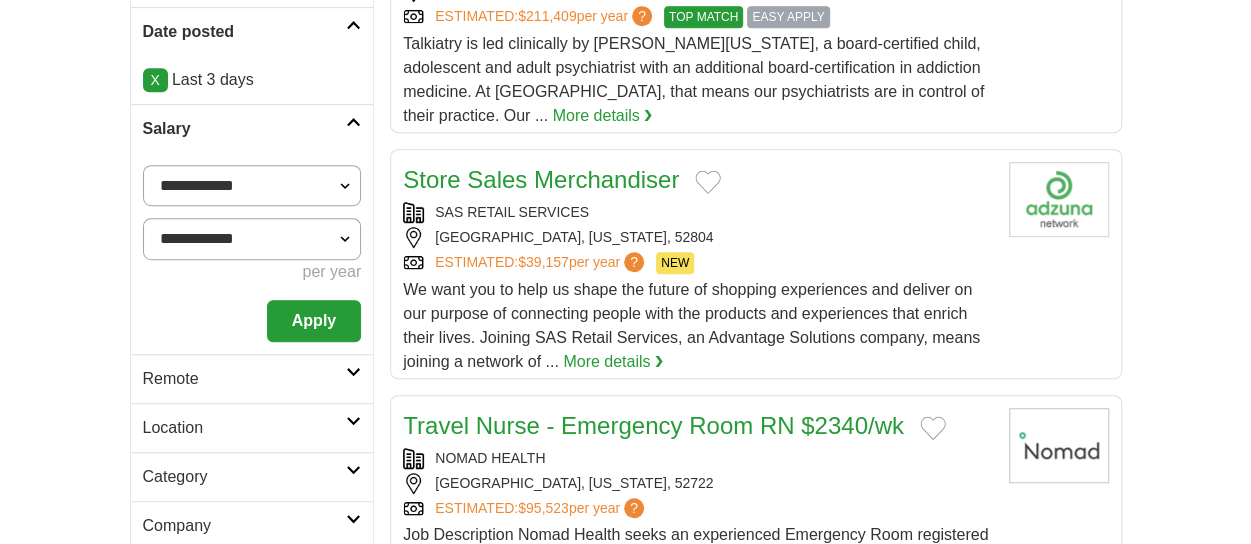 click on "Location" at bounding box center (245, 428) 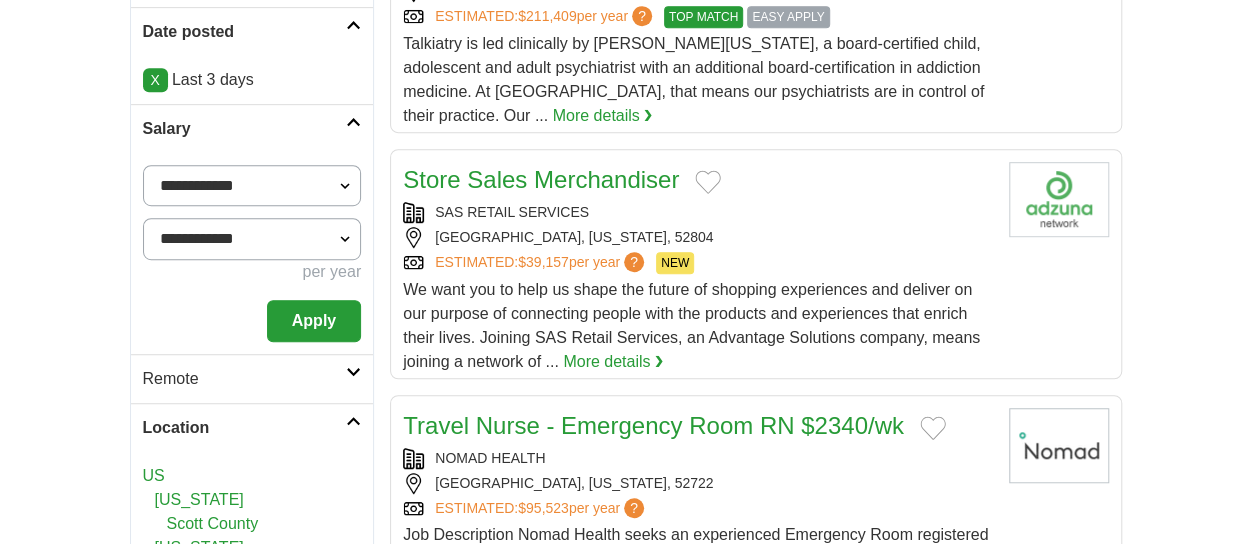click on "rogerderyjr68@gmail.com
MyAdzuna
Alerts
Favorites
Resumes
ApplyIQ
Preferences
Posted jobs
Logout
Advertise
1,772
Jobs in 52804
Salary
Salary
Select a salary range
Salary from
from $10,000
from $20,000 from $40,000" at bounding box center [625, 1387] 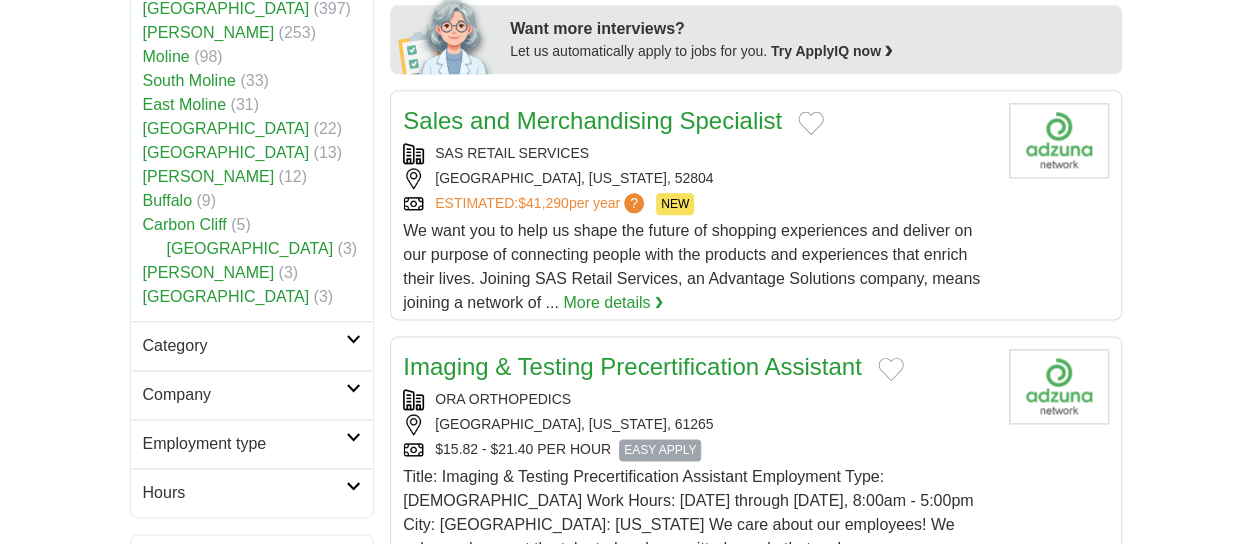 scroll, scrollTop: 1200, scrollLeft: 0, axis: vertical 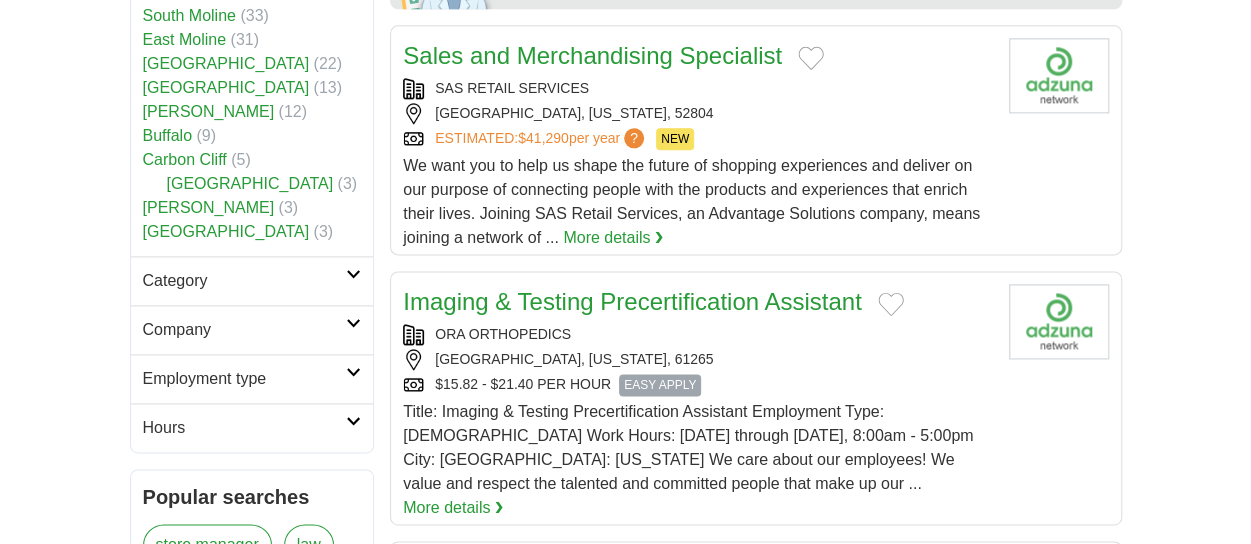 click on "Employment type" at bounding box center (245, 379) 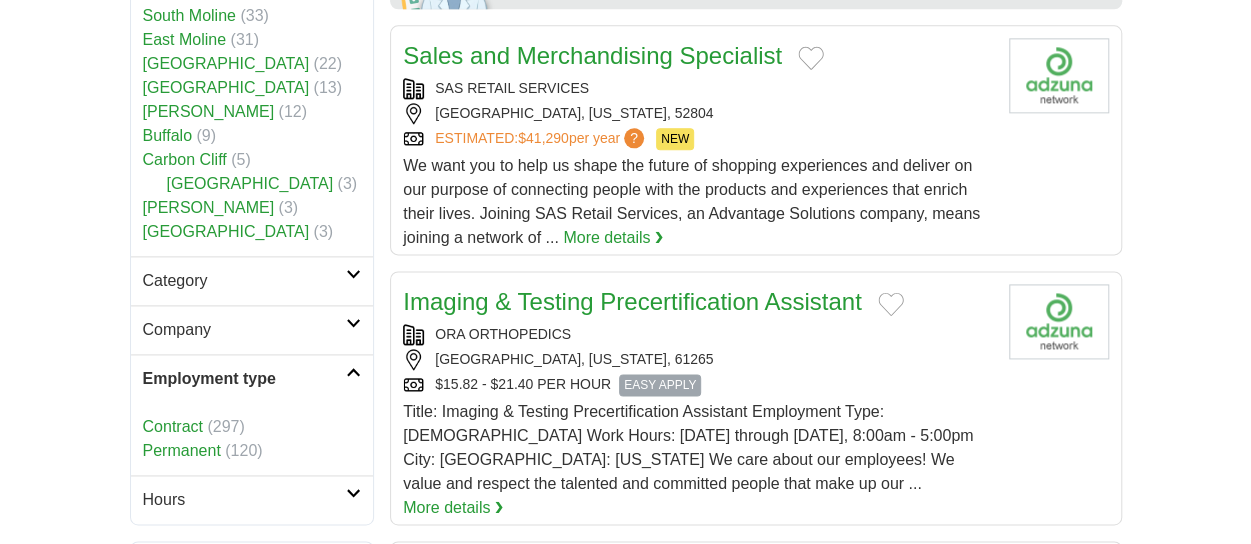 click on "Hours" at bounding box center (245, 500) 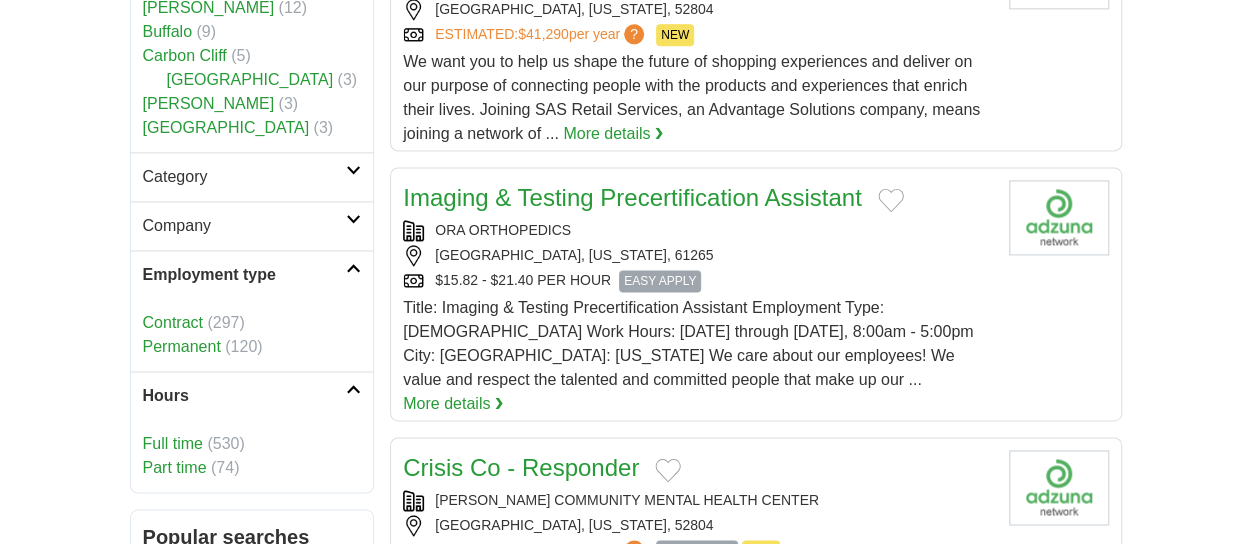scroll, scrollTop: 1400, scrollLeft: 0, axis: vertical 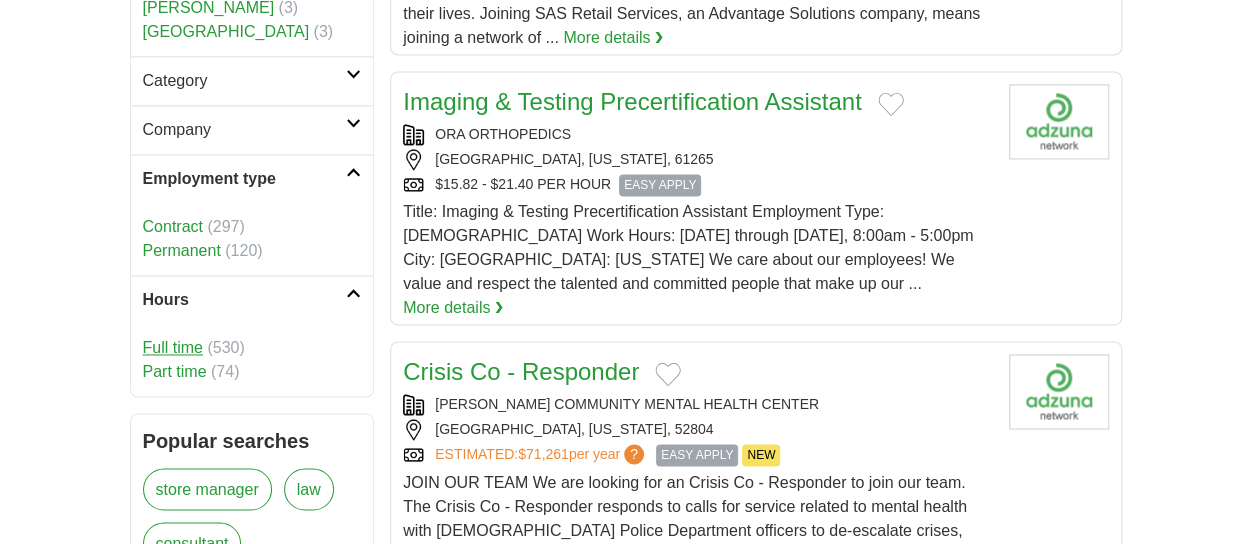 click on "Full time" at bounding box center (173, 347) 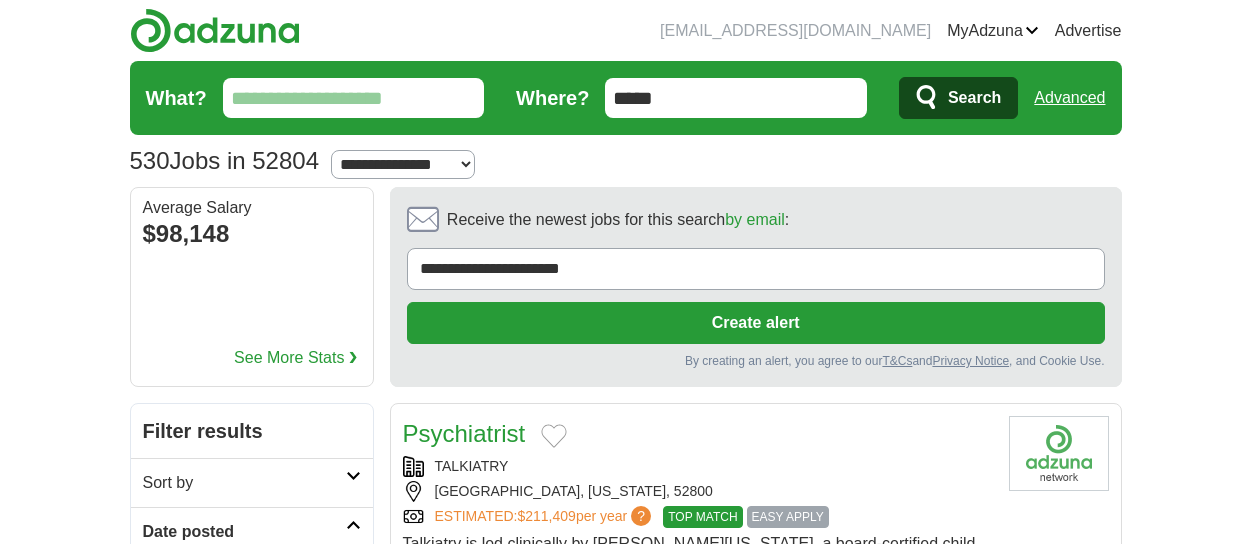 scroll, scrollTop: 0, scrollLeft: 0, axis: both 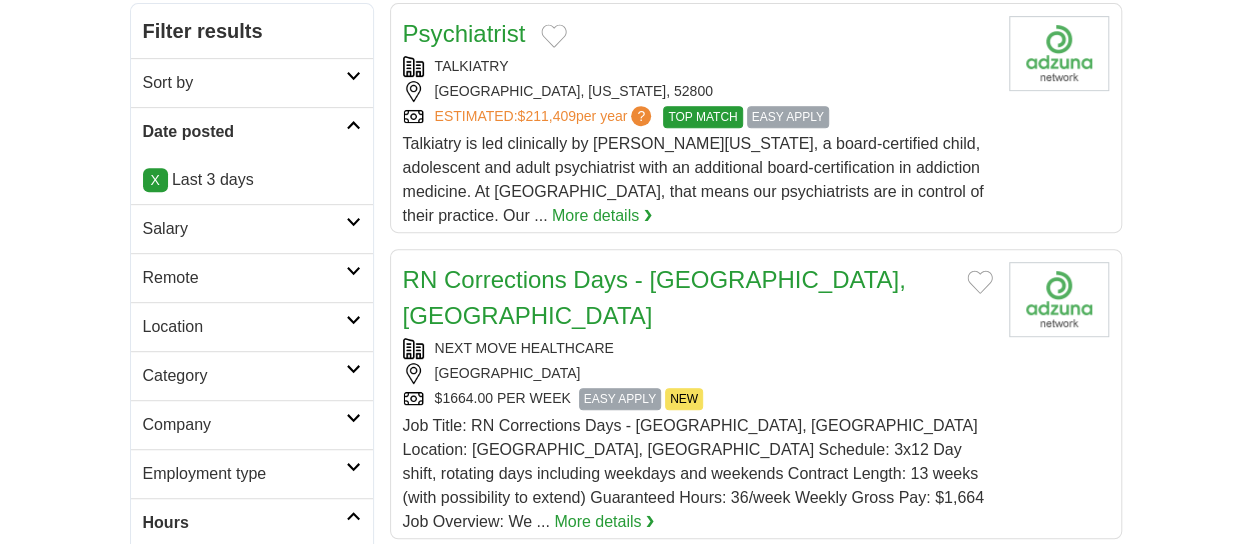 click on "Salary" at bounding box center [244, 229] 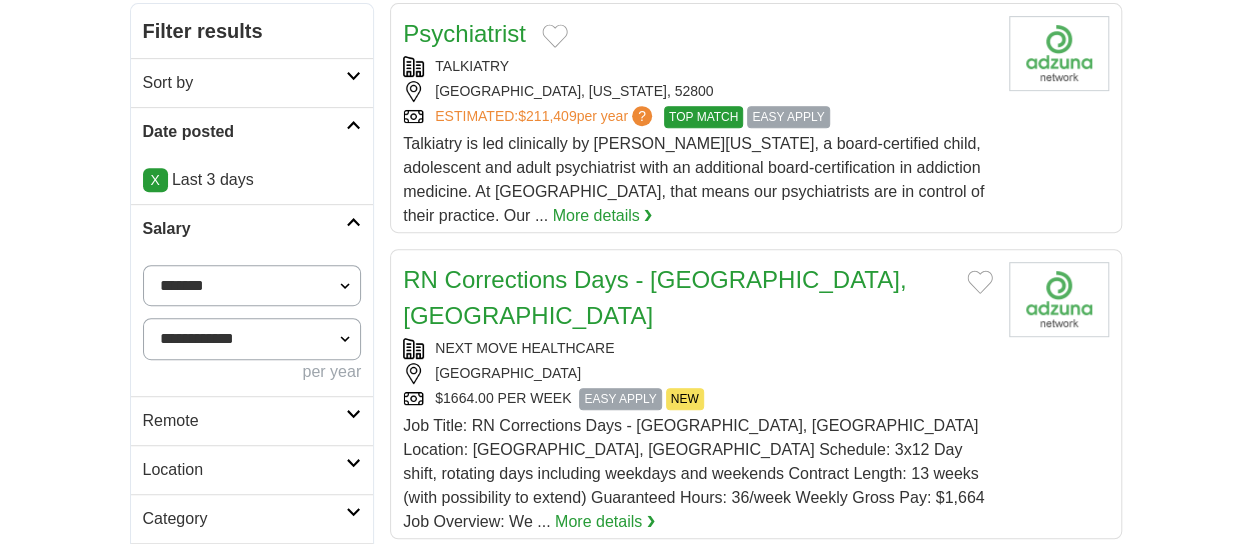 click on "**********" at bounding box center (252, 285) 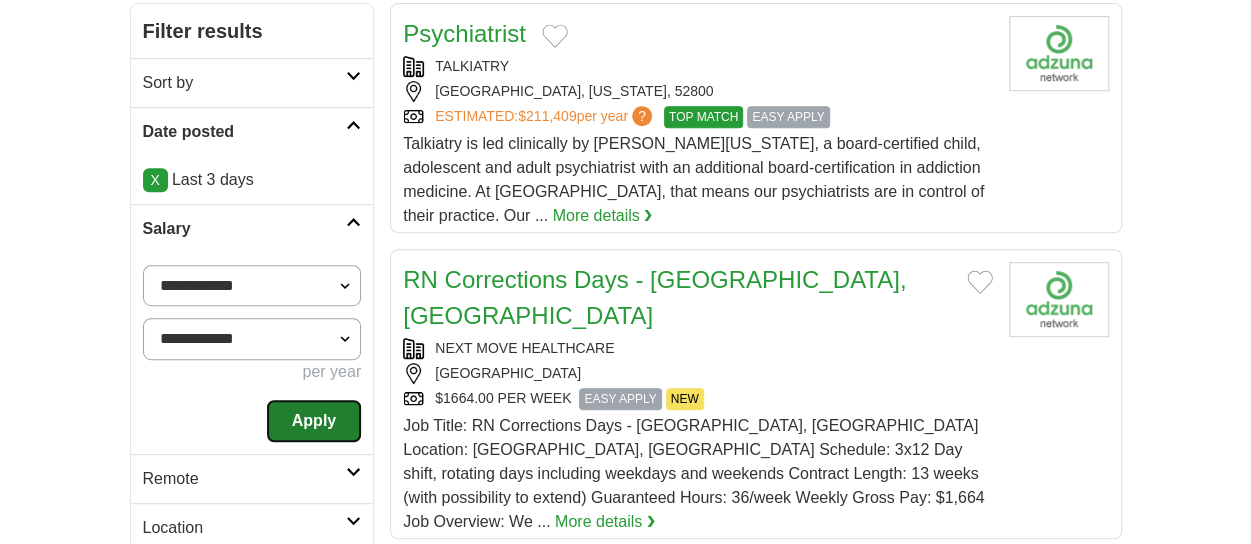 click on "Apply" at bounding box center (314, 421) 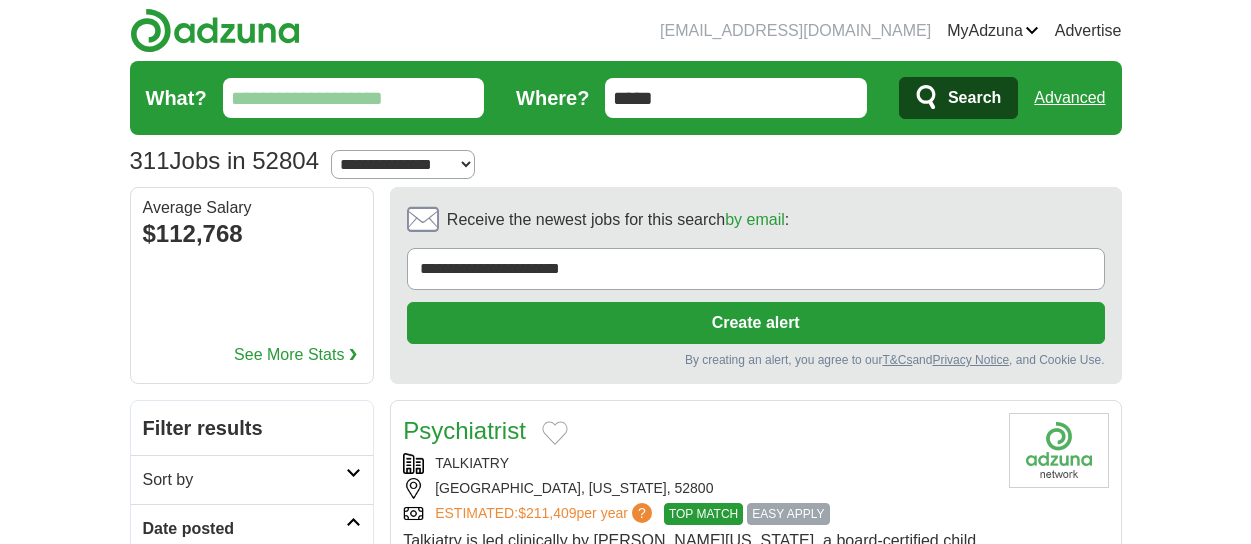 scroll, scrollTop: 0, scrollLeft: 0, axis: both 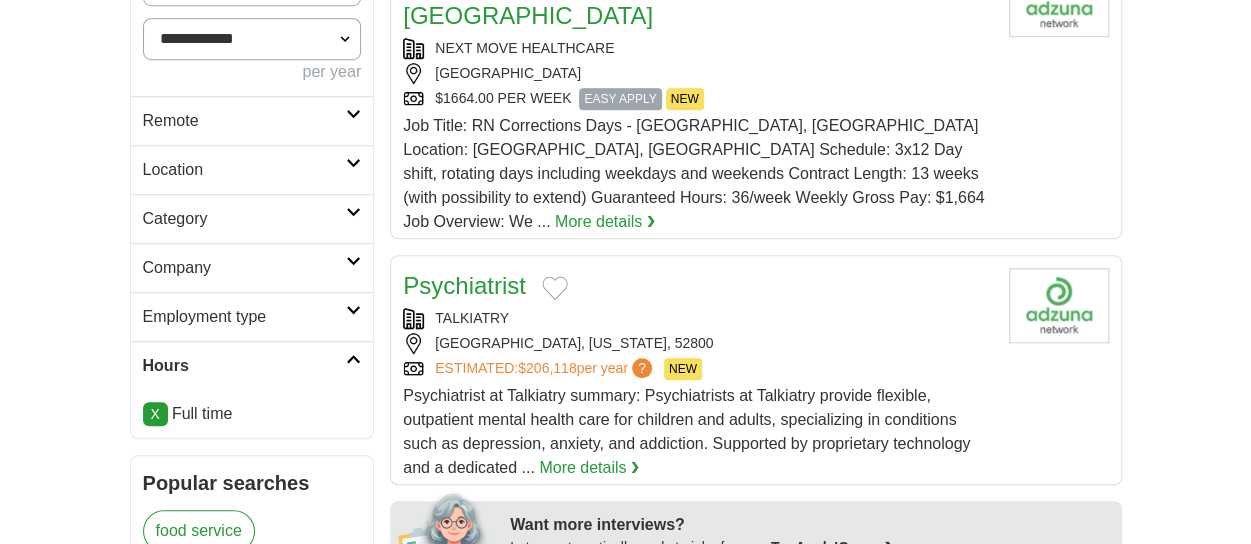 click on "Category" at bounding box center (245, 219) 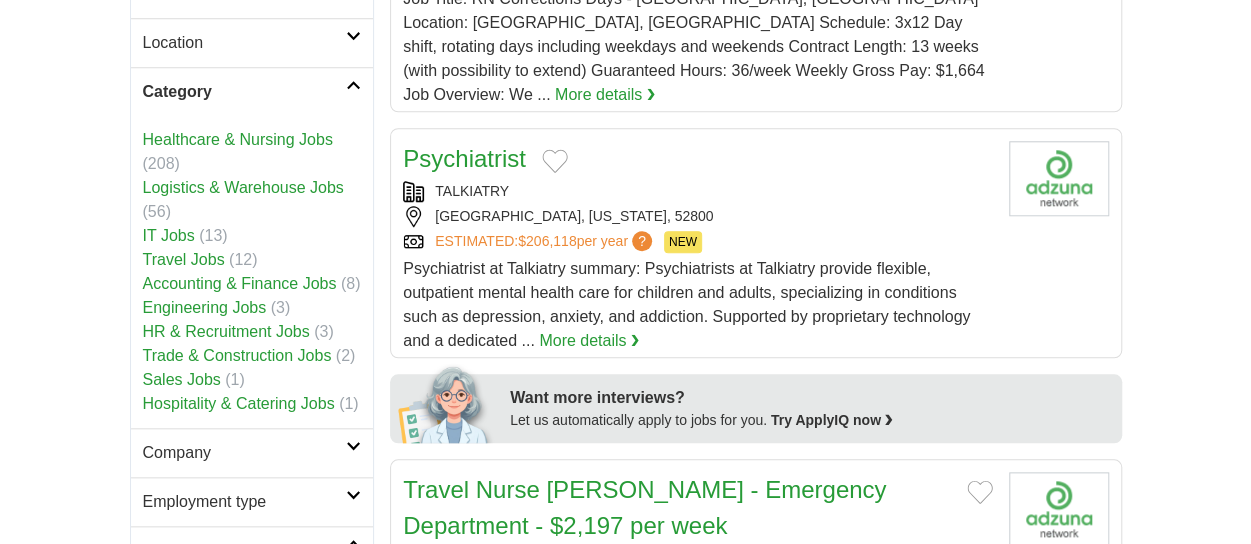 scroll, scrollTop: 900, scrollLeft: 0, axis: vertical 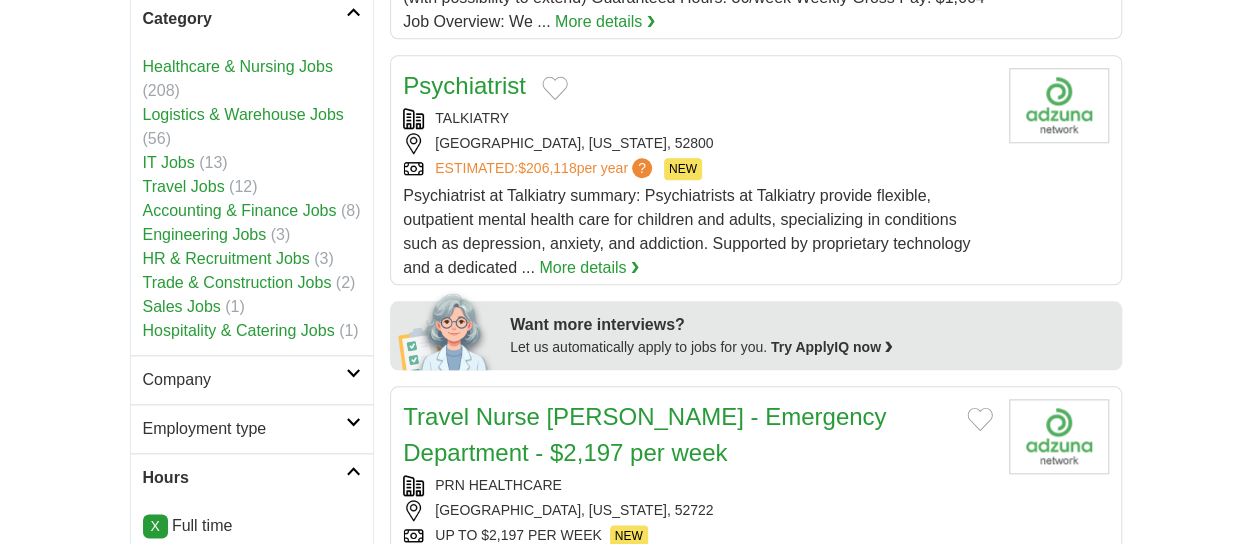 click on "Employment type" at bounding box center [245, 429] 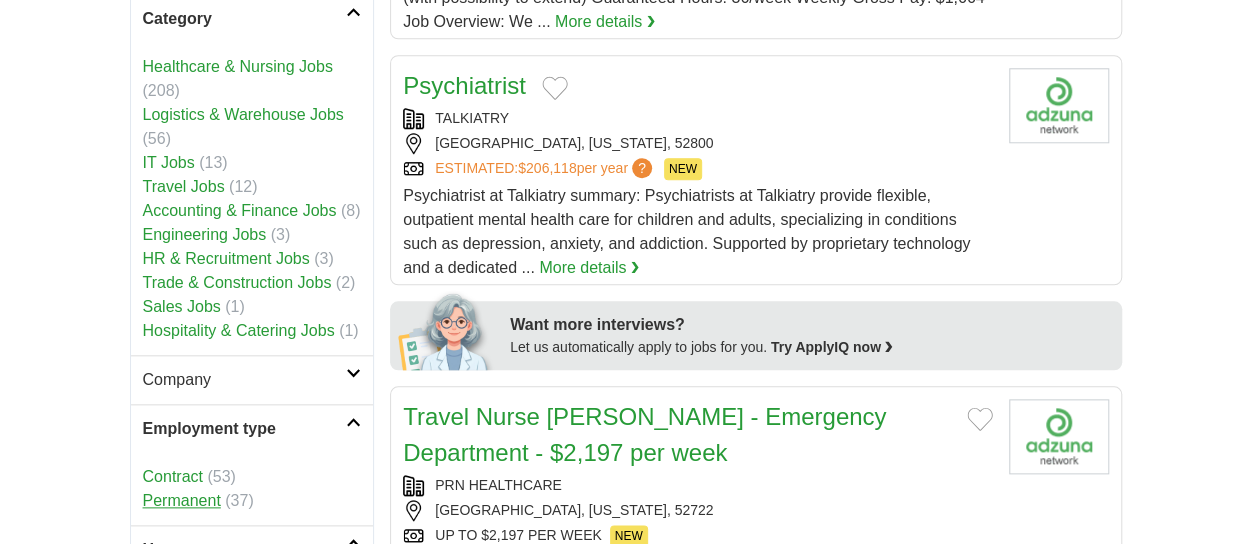 click on "Permanent" at bounding box center [182, 500] 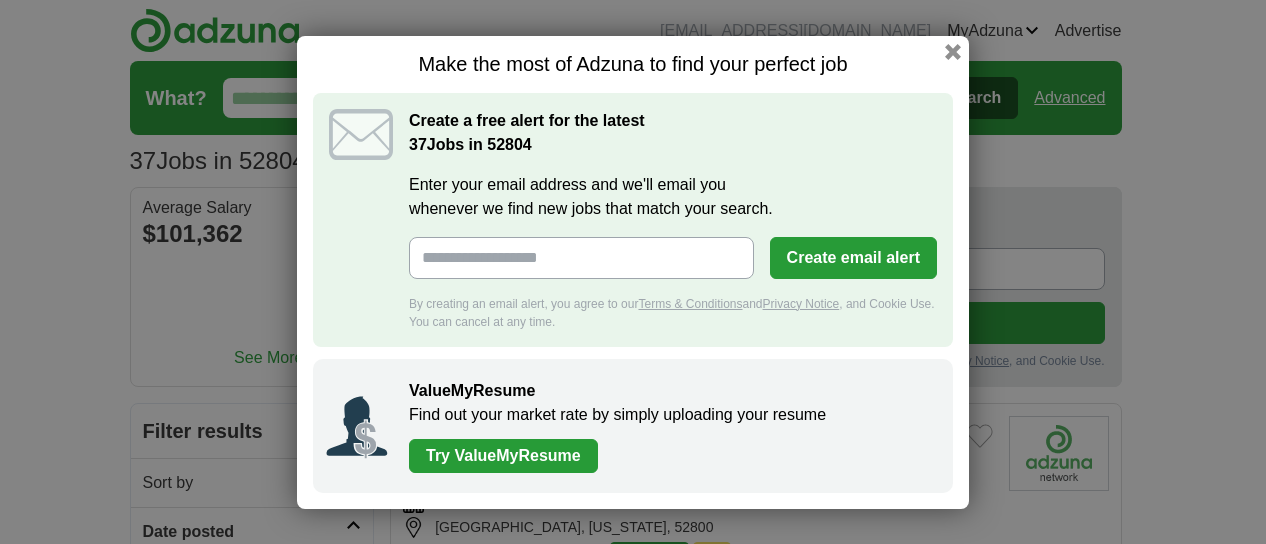 scroll, scrollTop: 0, scrollLeft: 0, axis: both 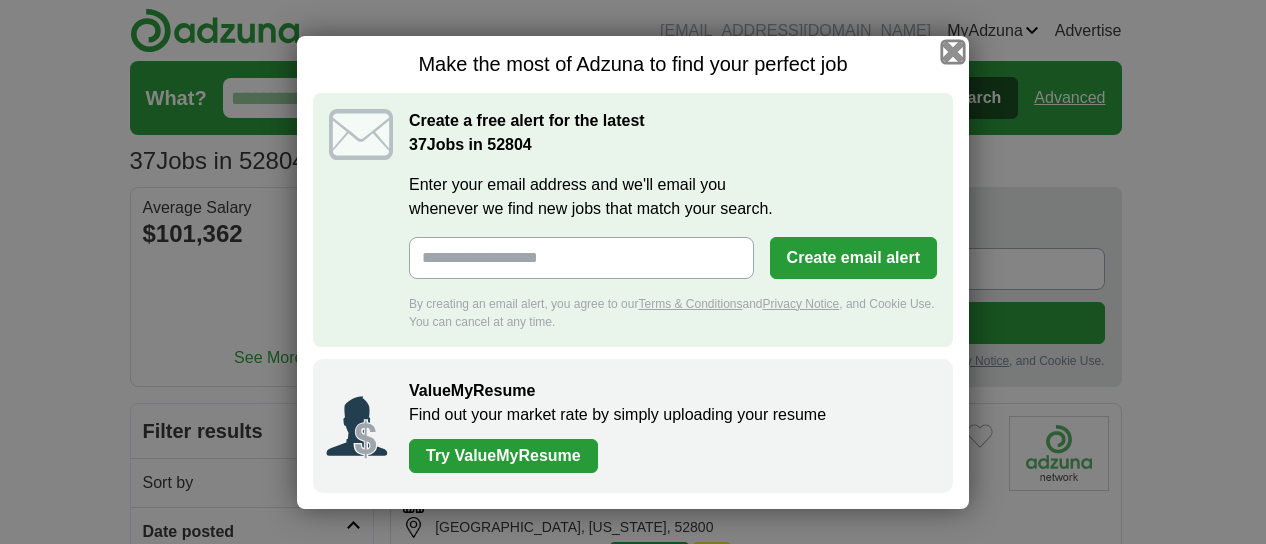 click at bounding box center [953, 51] 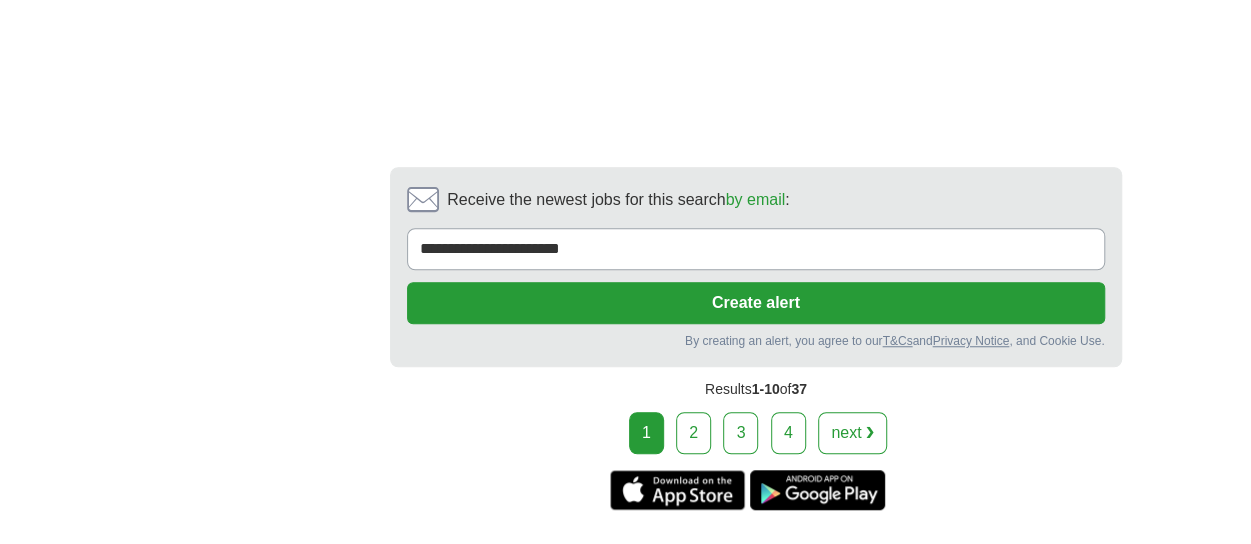 scroll, scrollTop: 4500, scrollLeft: 0, axis: vertical 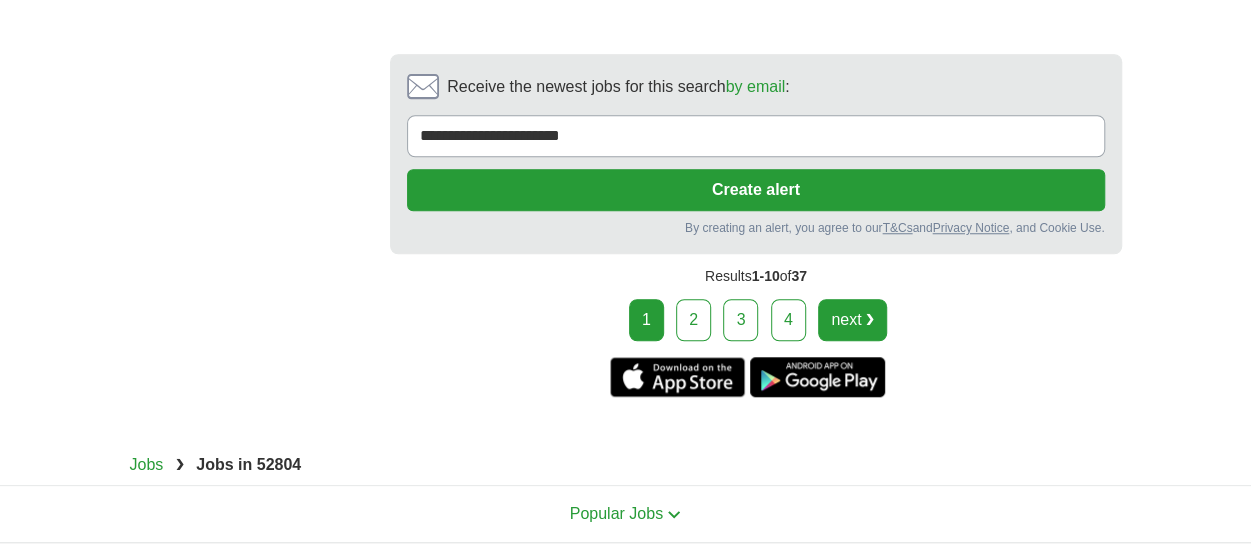 click on "next ❯" at bounding box center (852, 320) 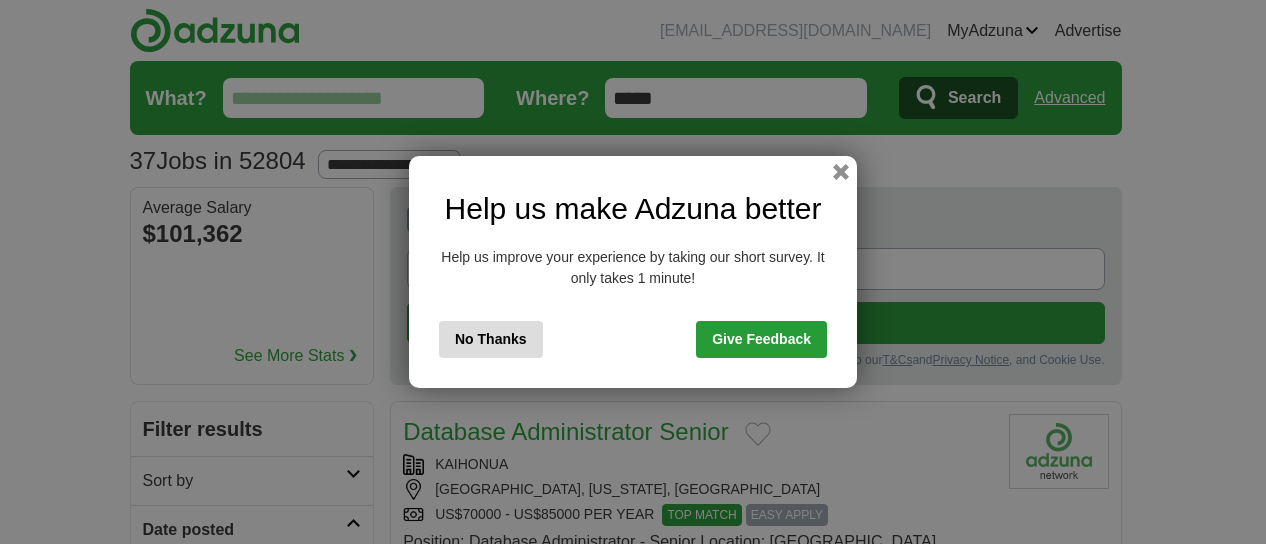scroll, scrollTop: 0, scrollLeft: 0, axis: both 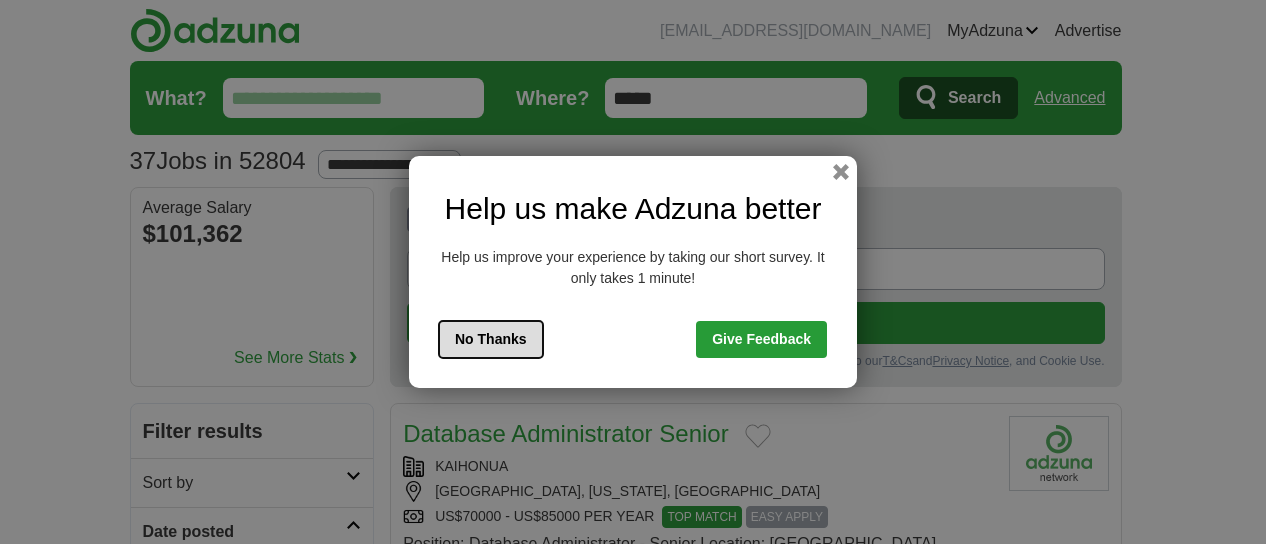 click on "No Thanks" at bounding box center [491, 339] 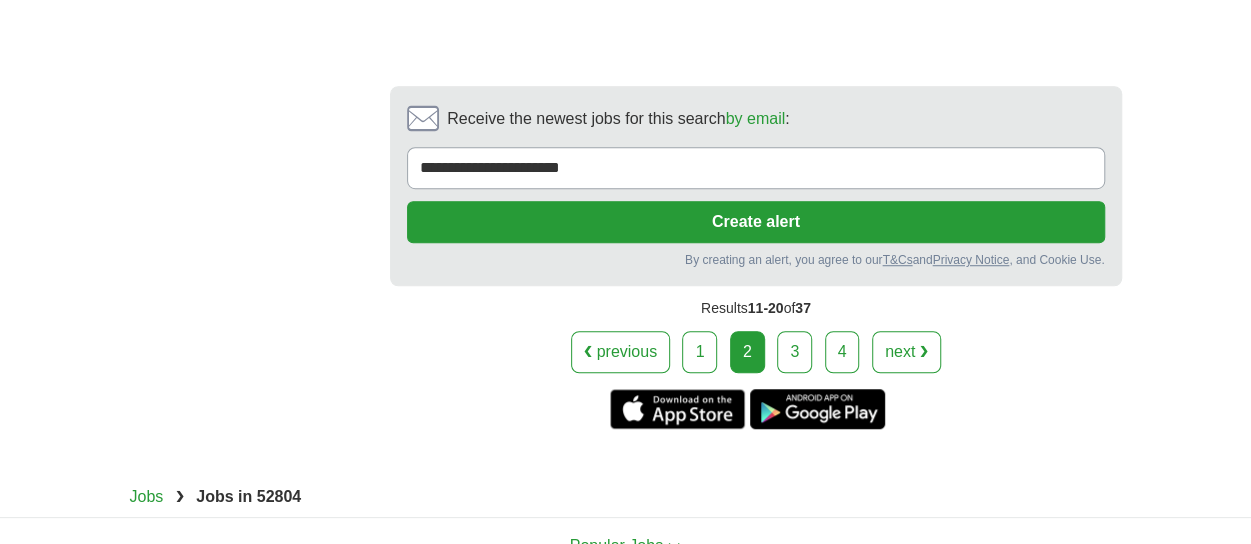 scroll, scrollTop: 4400, scrollLeft: 0, axis: vertical 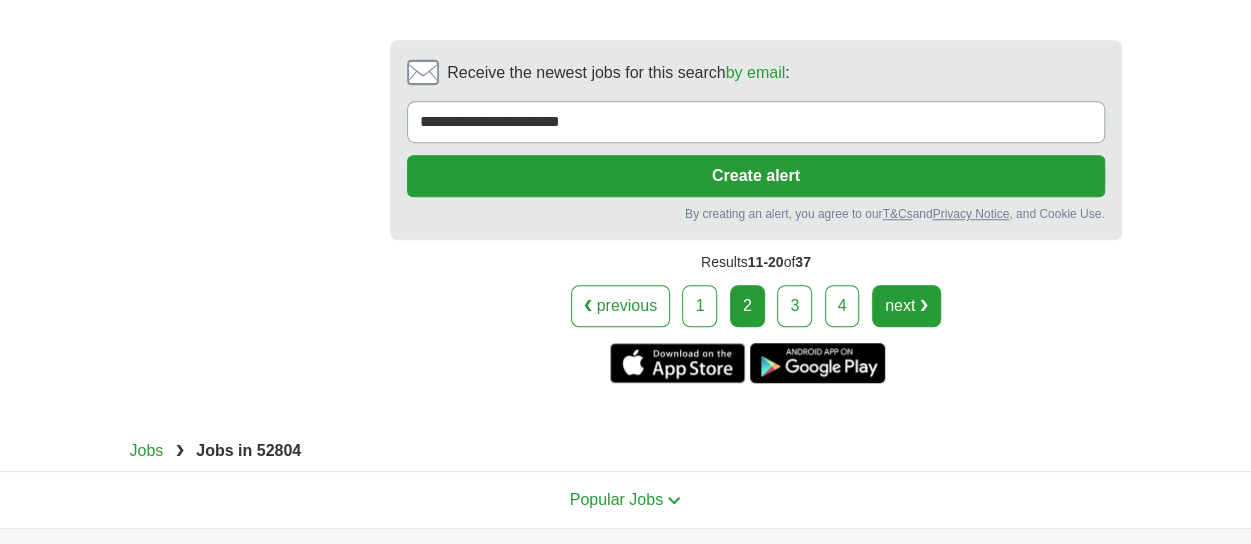 click on "next ❯" at bounding box center [906, 306] 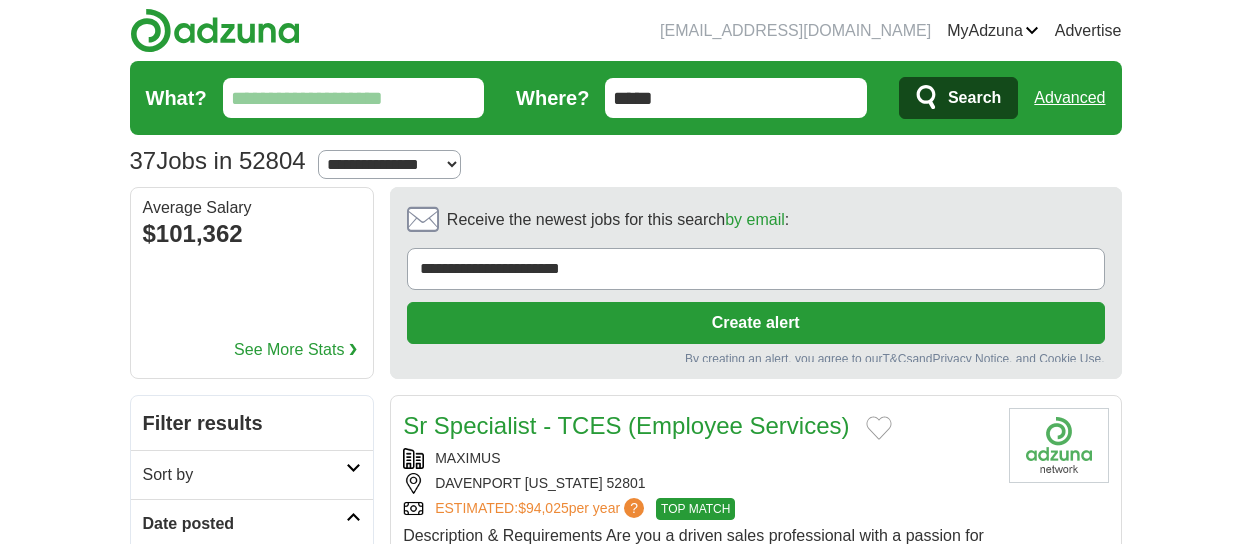 scroll, scrollTop: 0, scrollLeft: 0, axis: both 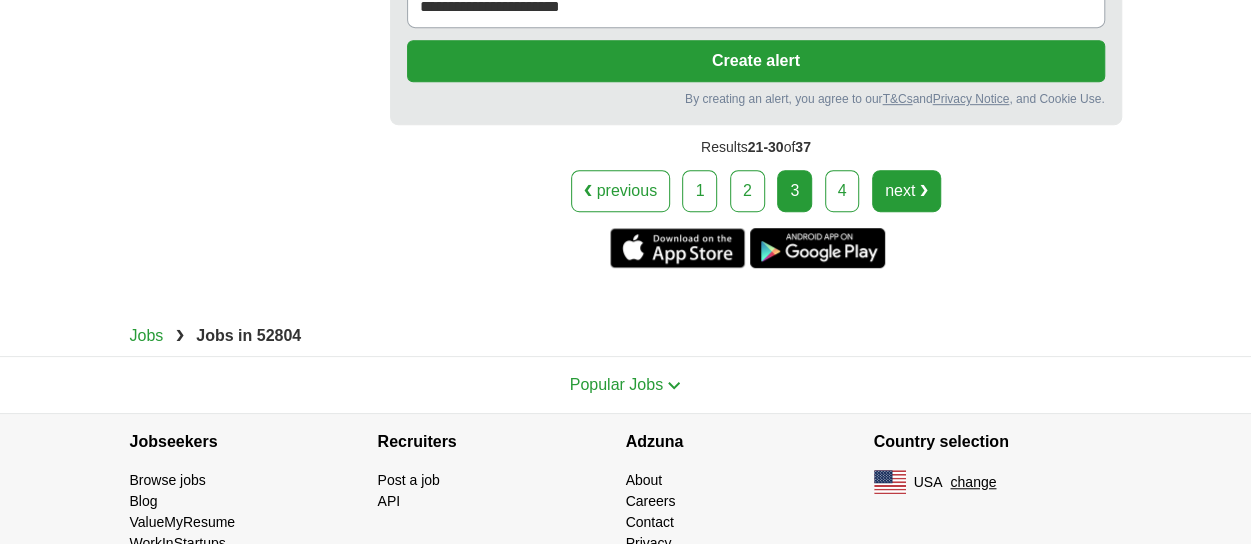 click on "next ❯" at bounding box center (906, 191) 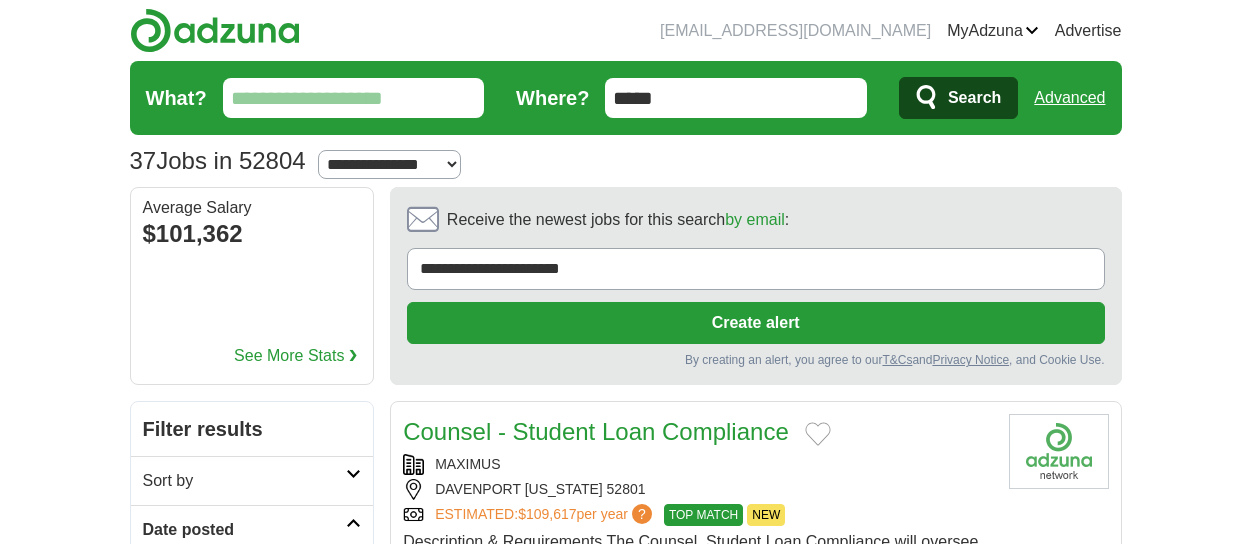 scroll, scrollTop: 0, scrollLeft: 0, axis: both 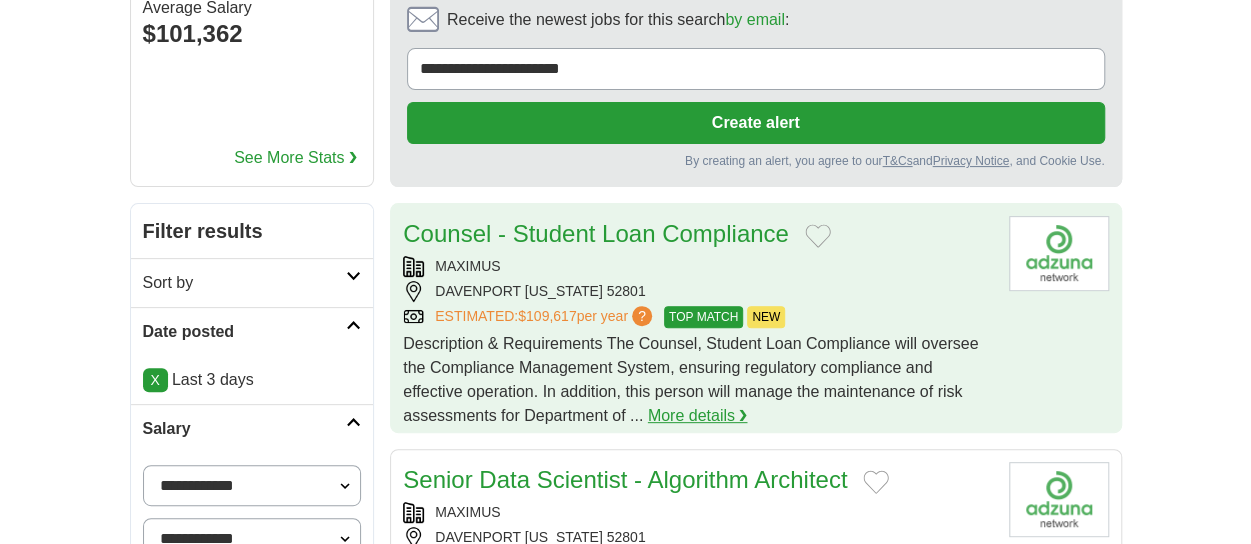 click on "More details ❯" at bounding box center [698, 416] 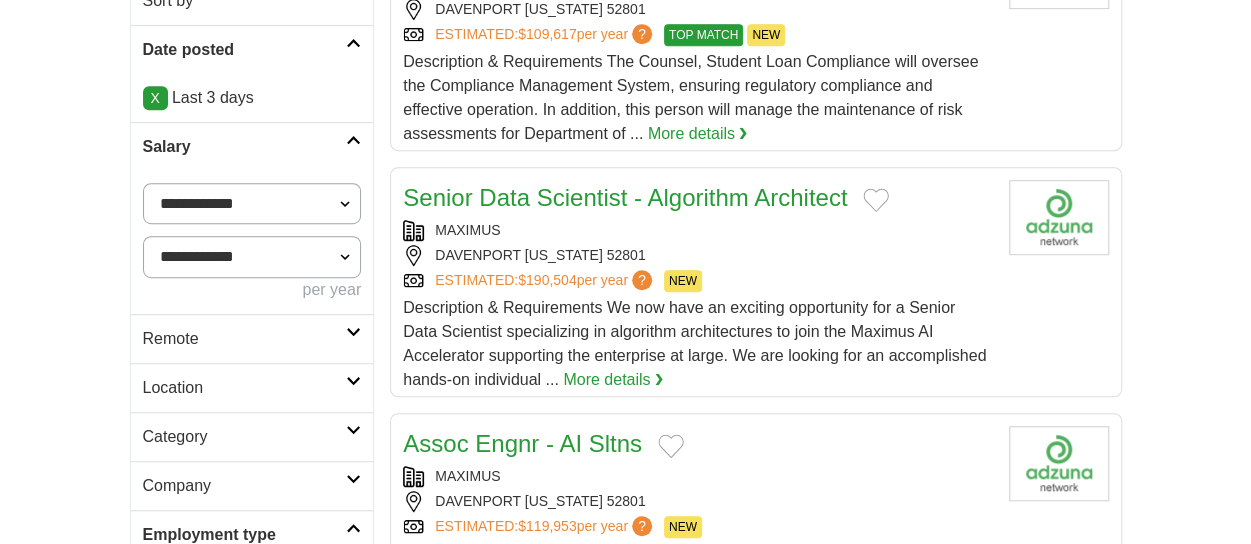 scroll, scrollTop: 0, scrollLeft: 0, axis: both 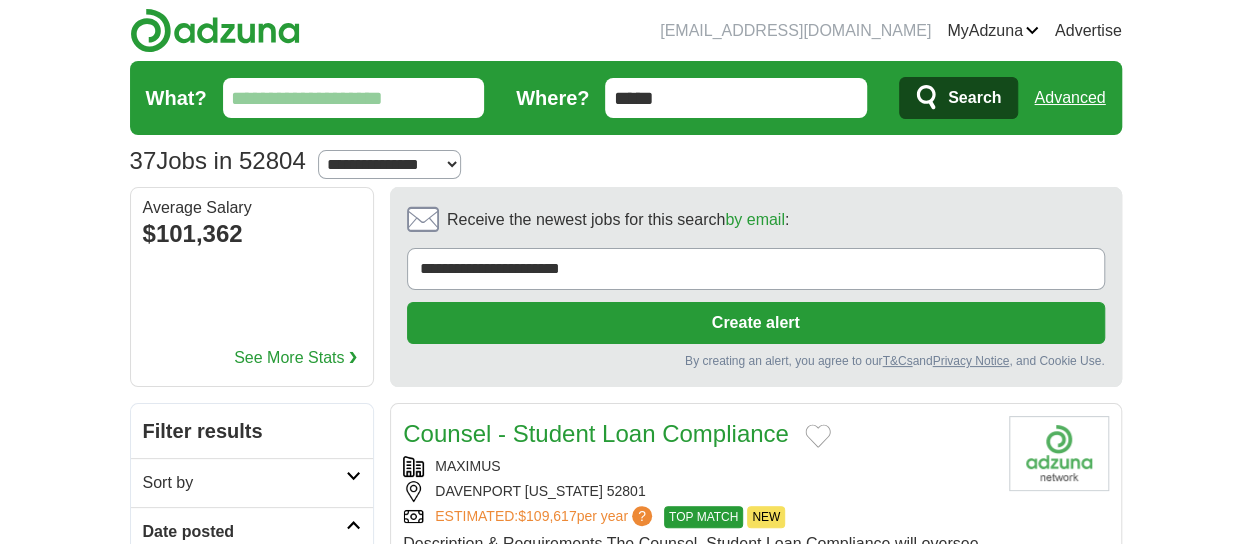 click at bounding box center (215, 30) 